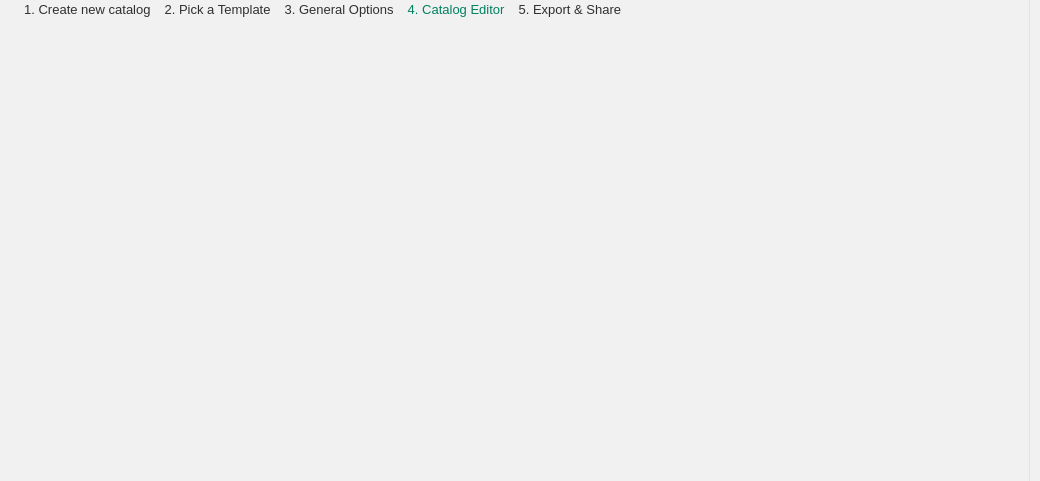 scroll, scrollTop: 0, scrollLeft: 0, axis: both 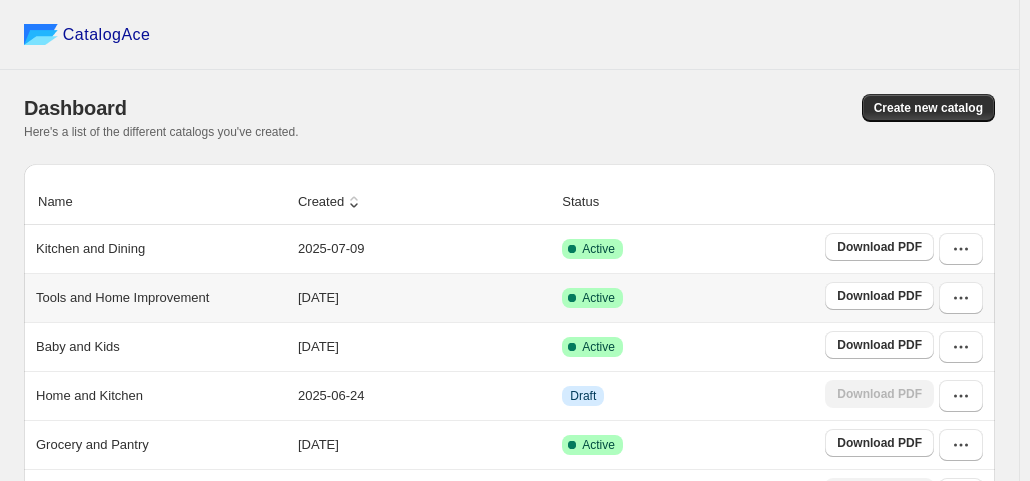 click 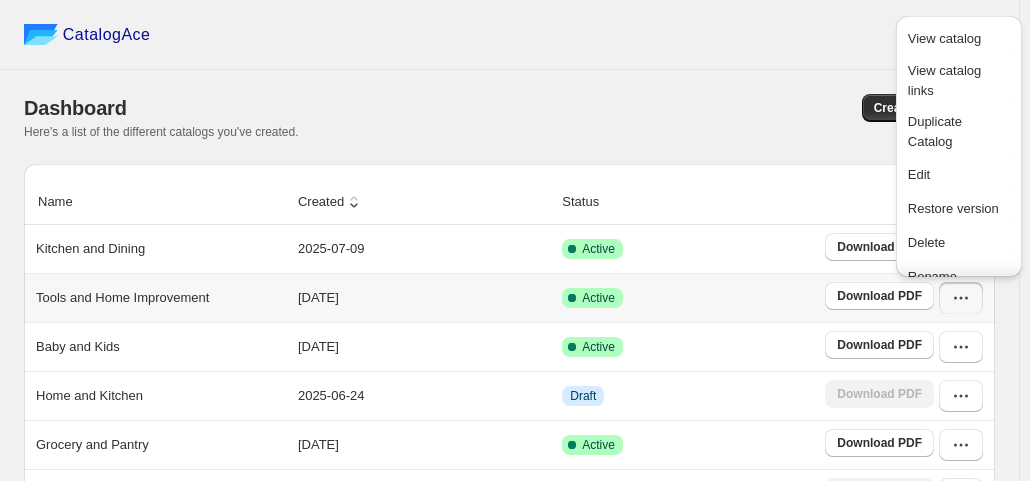 click on "Edit" at bounding box center (959, 174) 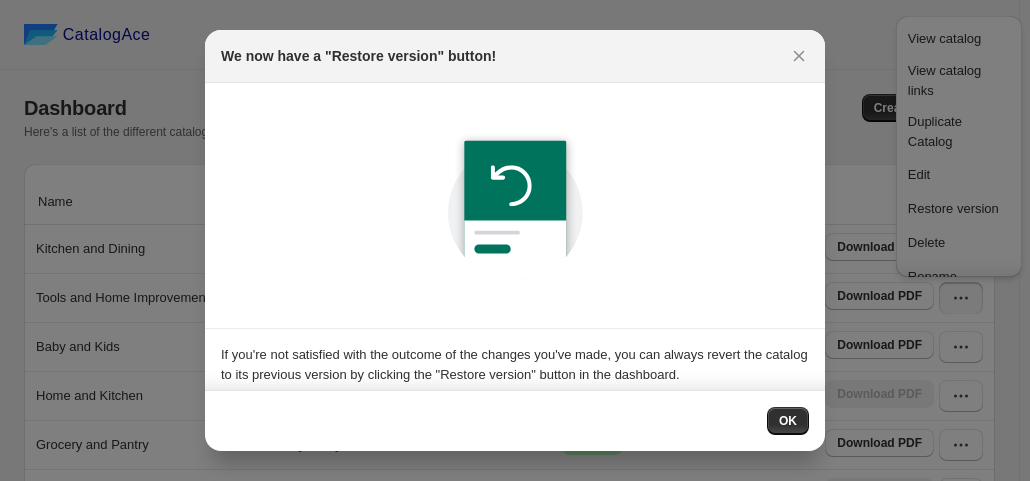 click on "OK" at bounding box center [788, 421] 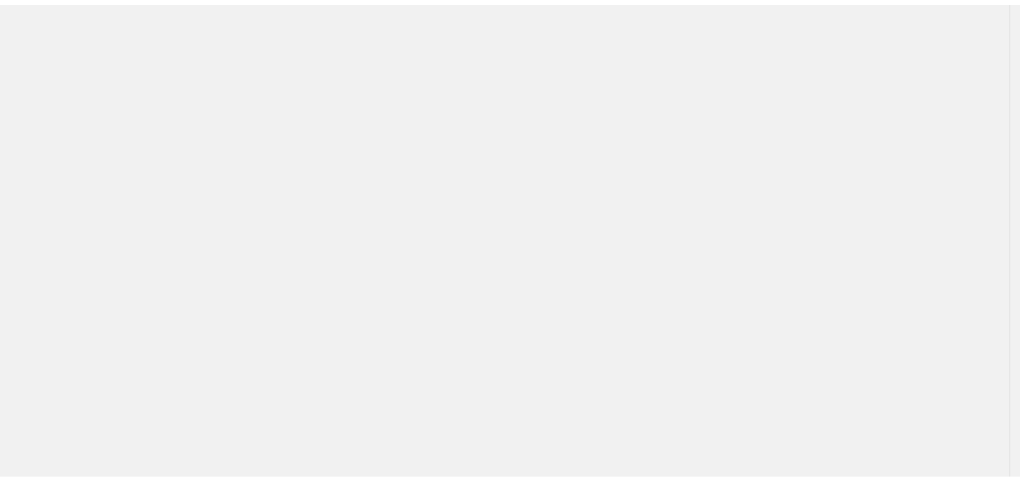 scroll, scrollTop: 0, scrollLeft: 0, axis: both 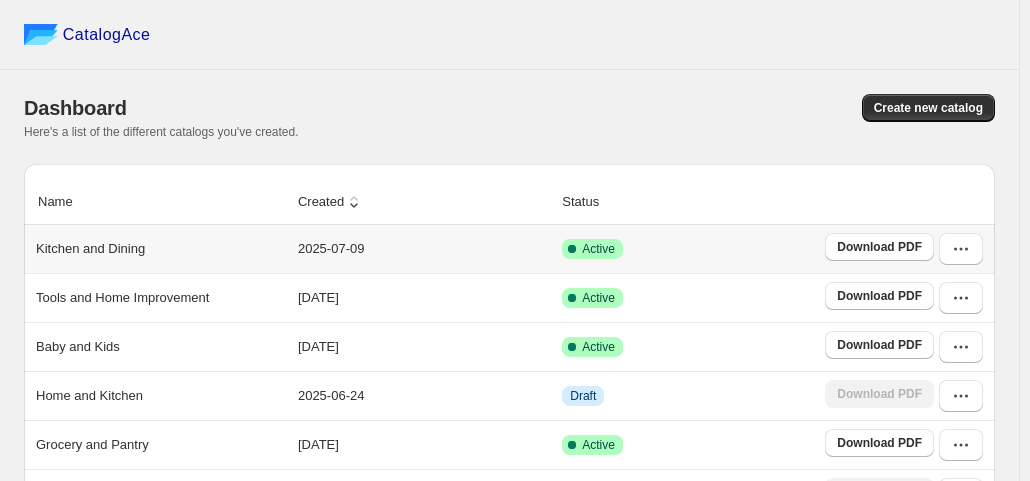click 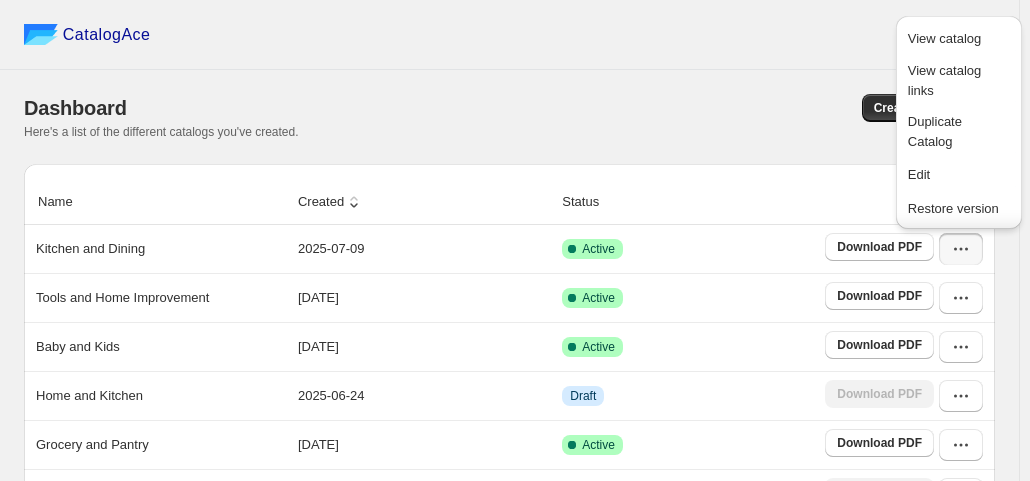 click on "Dashboard Create new catalog Here's a list of the different catalogs you've created." at bounding box center (509, 117) 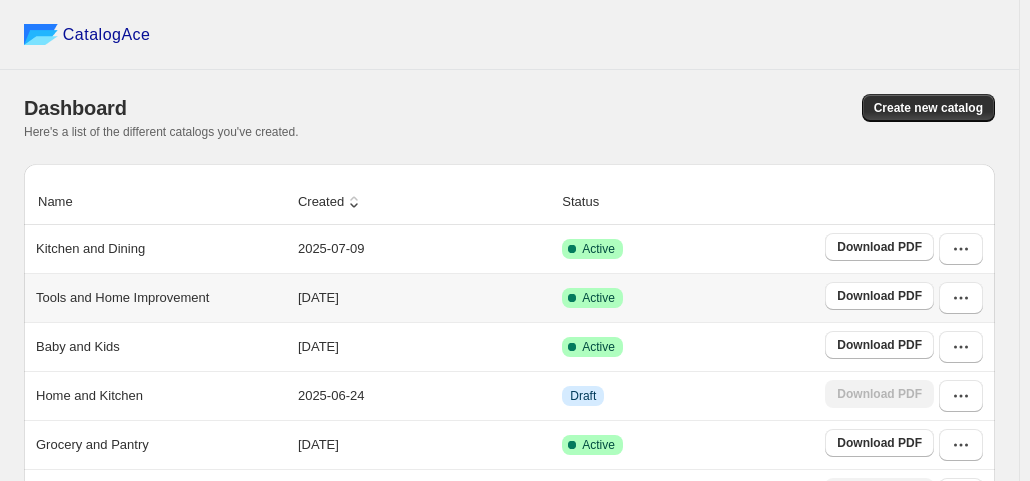 click 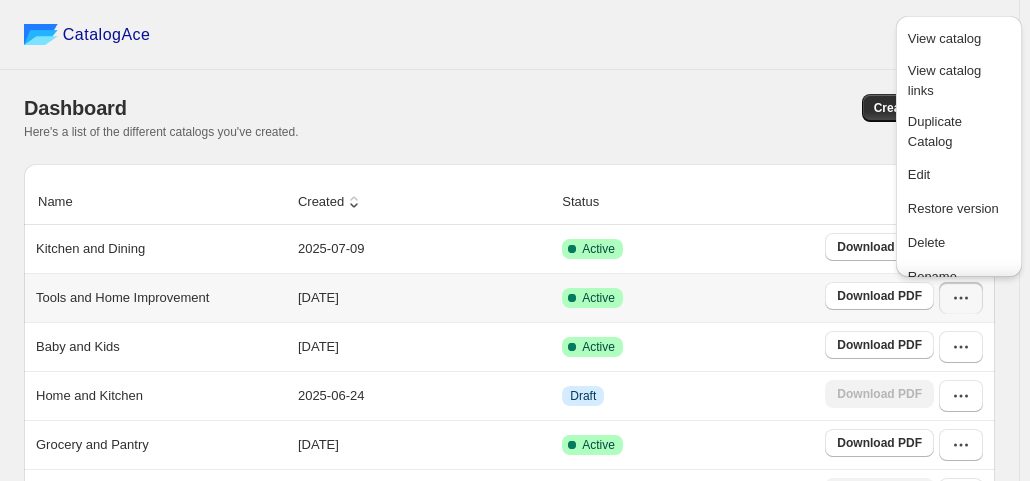 click on "Edit" at bounding box center [959, 174] 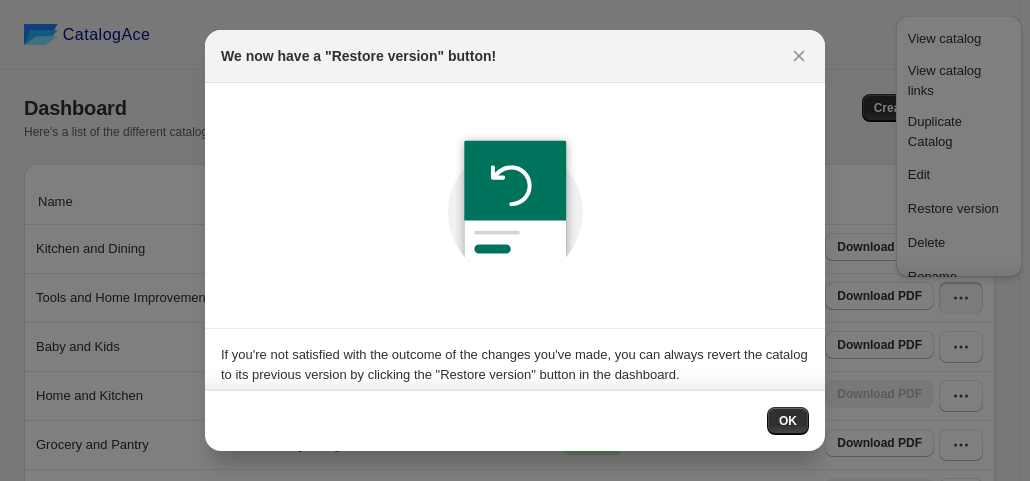 click on "OK" at bounding box center [788, 421] 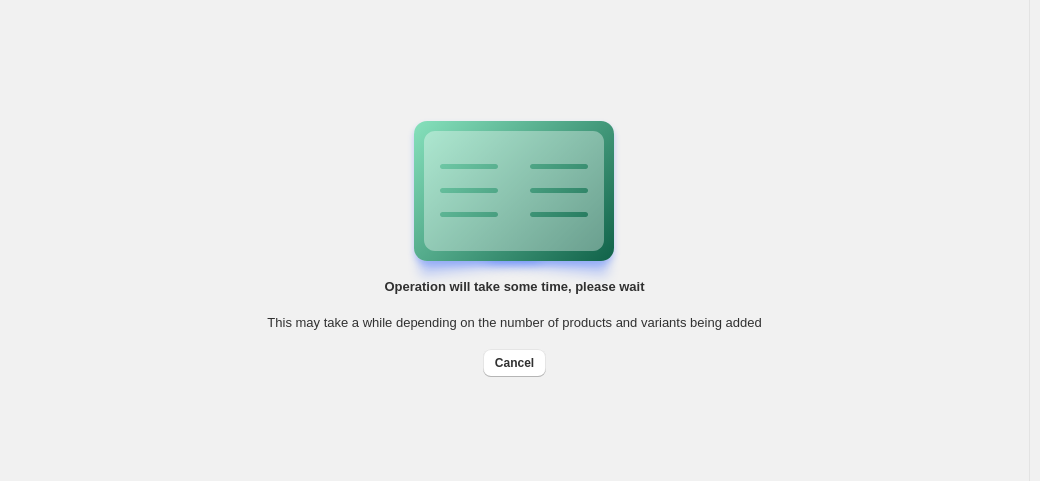click on "Operation will take some time, please wait This may take a while depending on the number of products and variants being added Cancel" at bounding box center [514, 241] 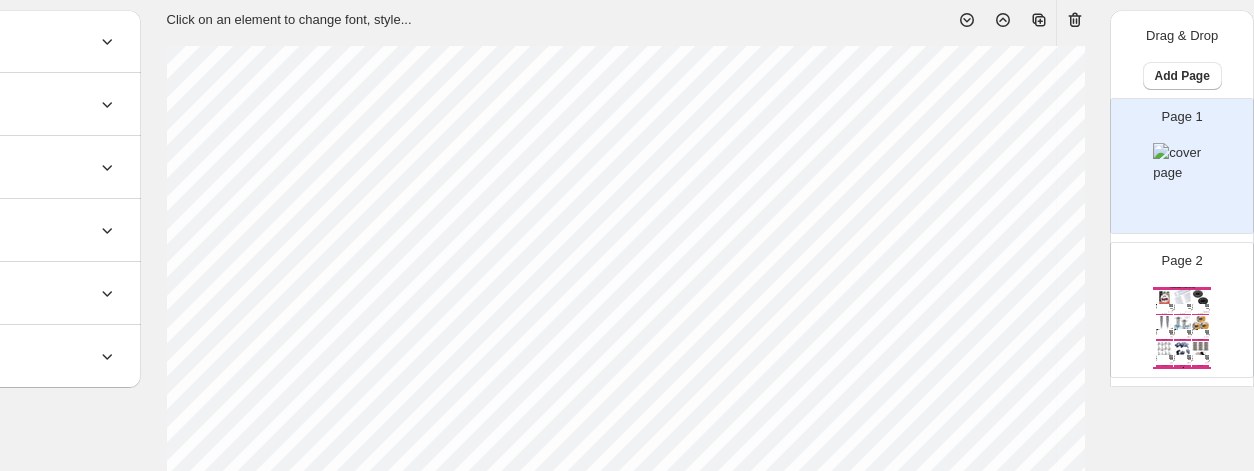 scroll, scrollTop: 112, scrollLeft: 187, axis: both 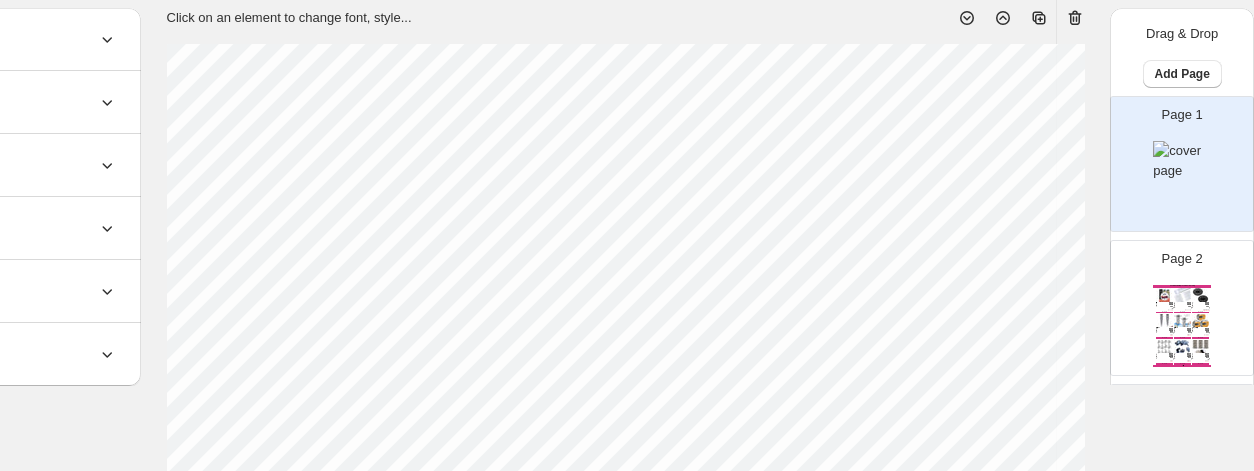 click on "BUY NOW" at bounding box center [1200, 313] 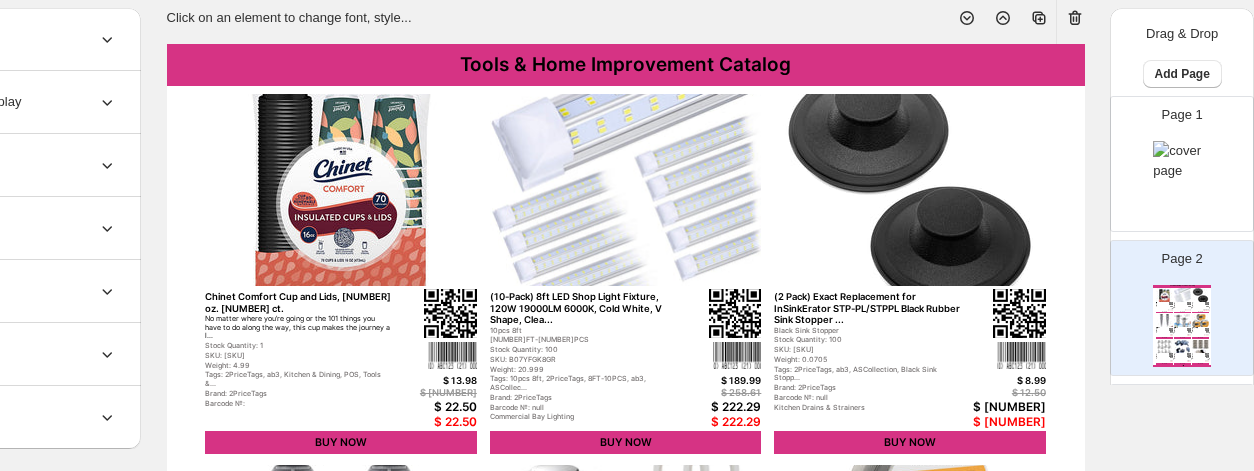 click on "Tools & Home Improvement Catalog" at bounding box center (626, 65) 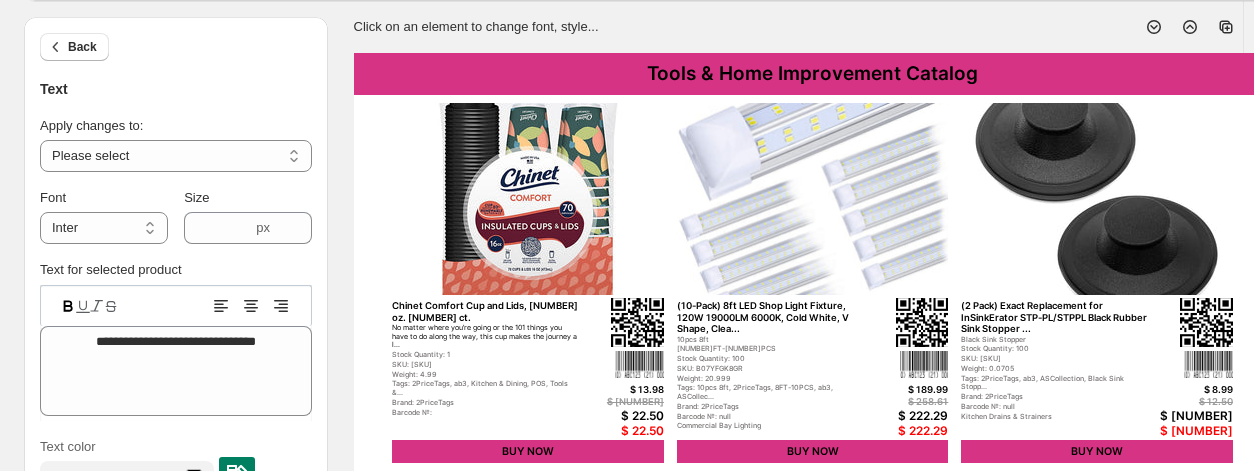 scroll, scrollTop: 100, scrollLeft: 0, axis: vertical 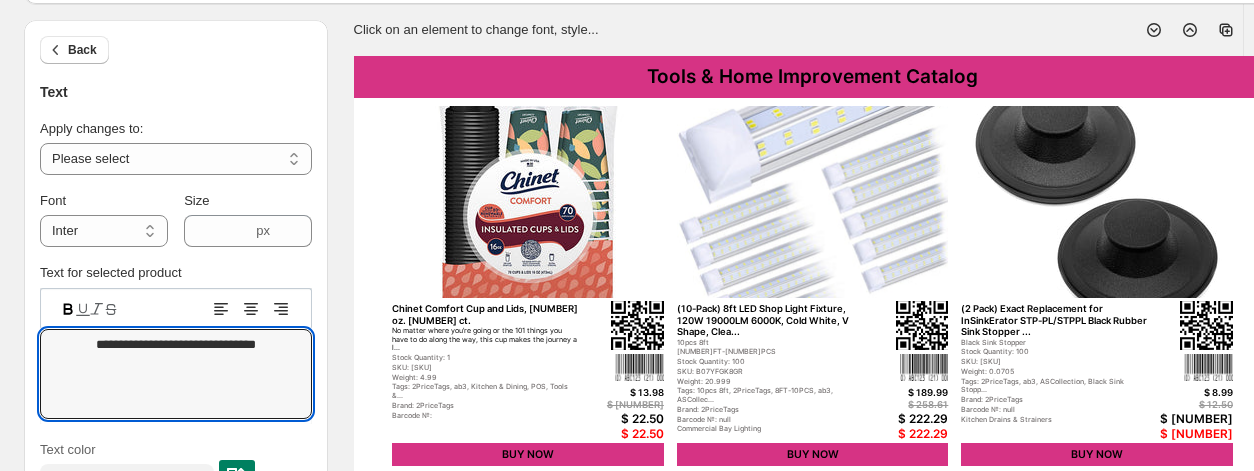click on "**********" at bounding box center [176, 374] 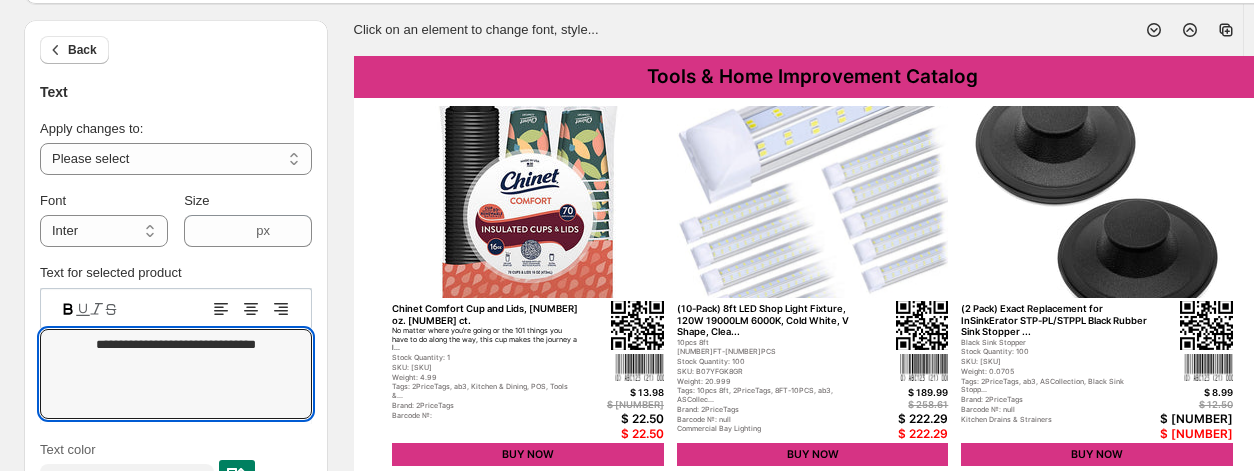 click on "**********" at bounding box center (176, 374) 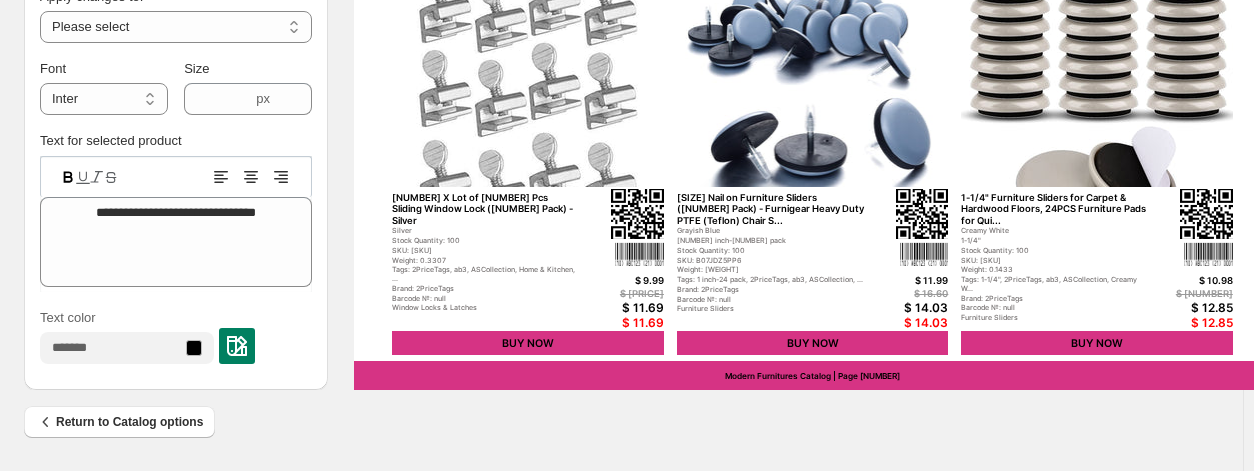 click on "Modern Furnitures Catalog | Page [NUMBER]" at bounding box center (813, 375) 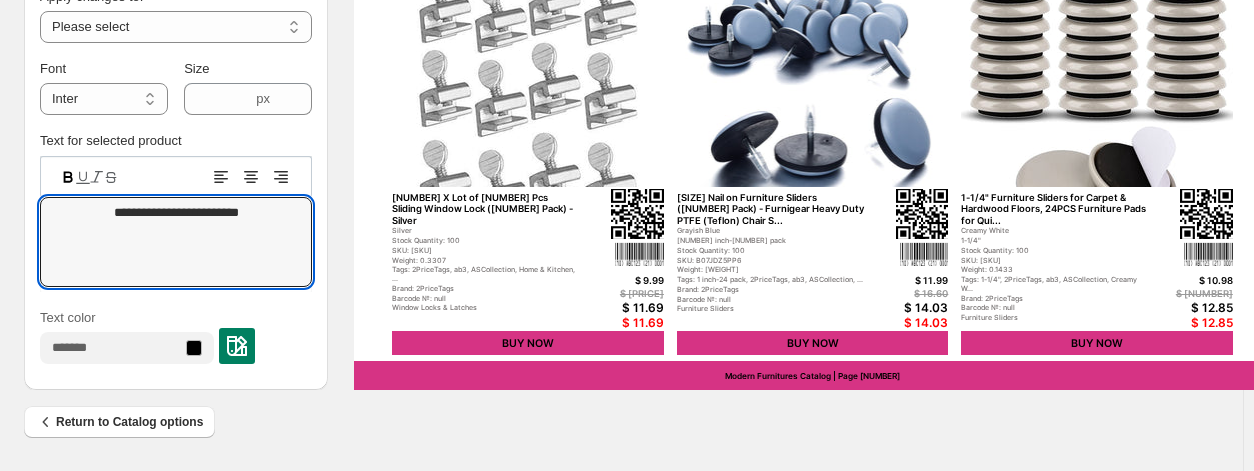 click on "**********" at bounding box center (176, 242) 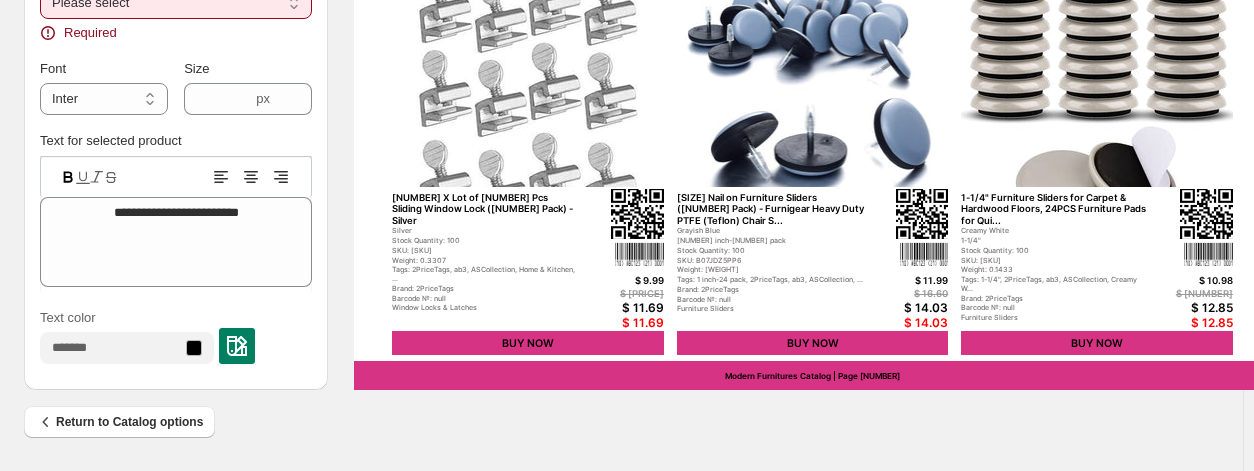 scroll, scrollTop: 941, scrollLeft: 0, axis: vertical 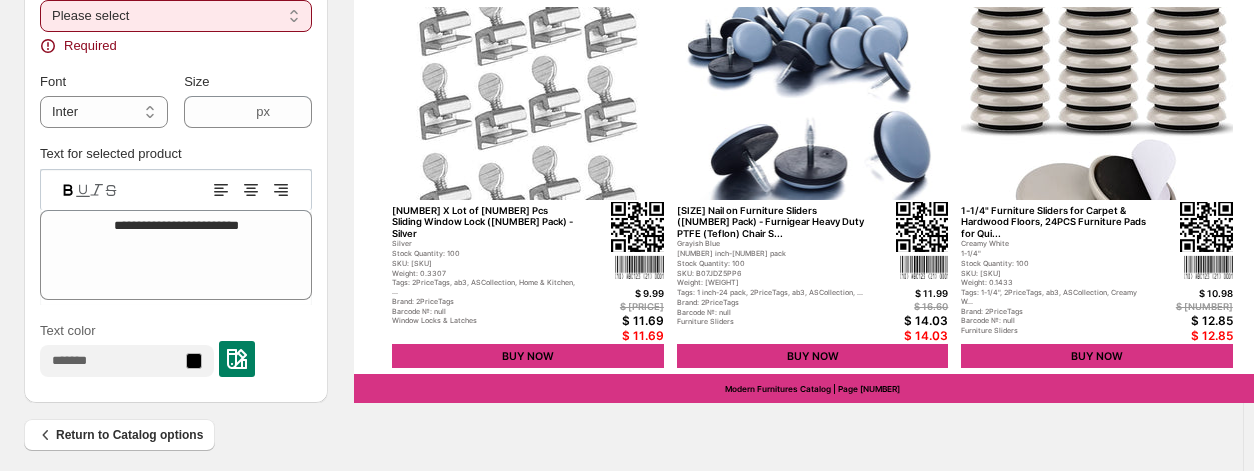 click on "**********" at bounding box center (176, 16) 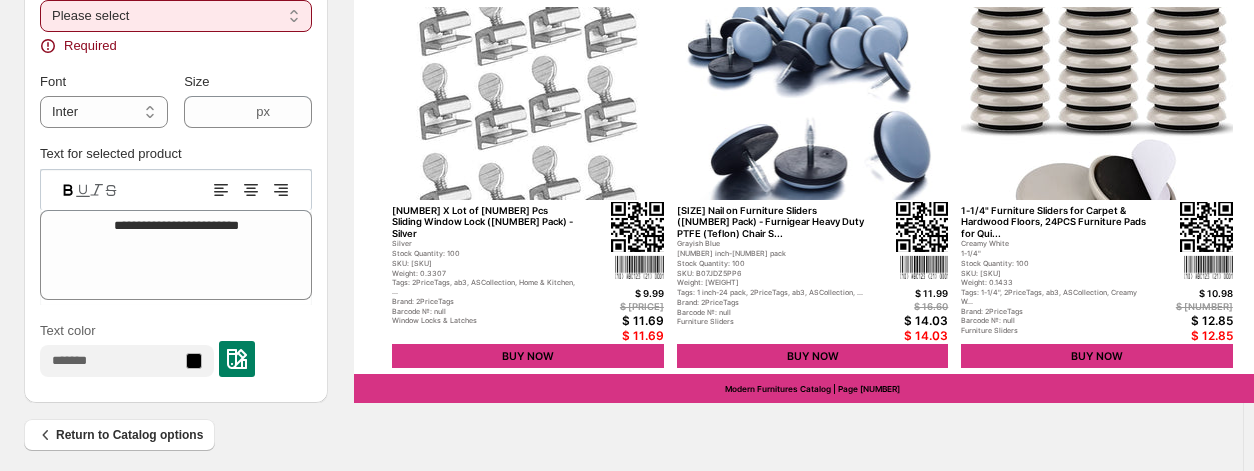 select on "**********" 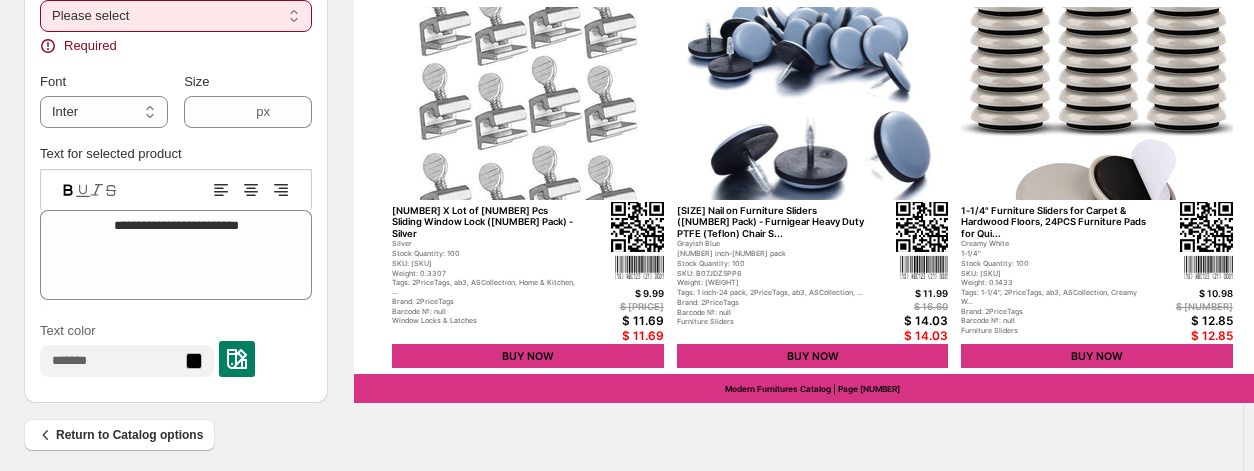 click on "**********" at bounding box center (176, 16) 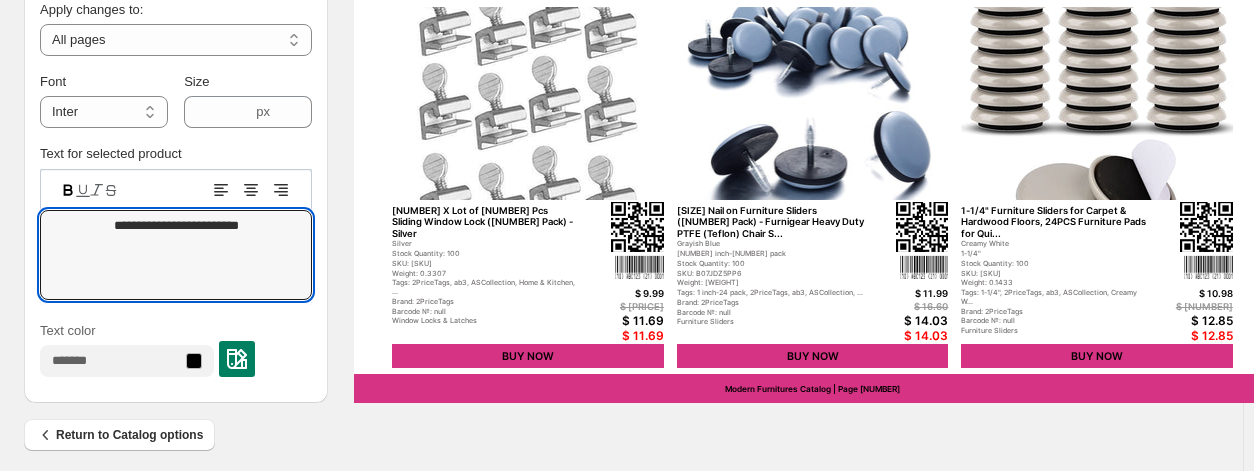 click on "**********" at bounding box center (176, 255) 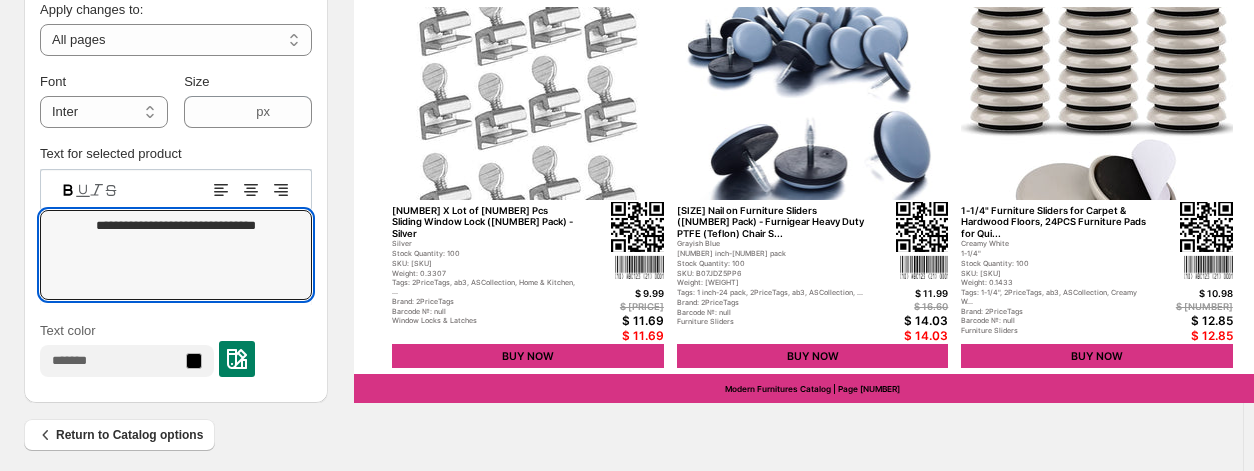 type on "**********" 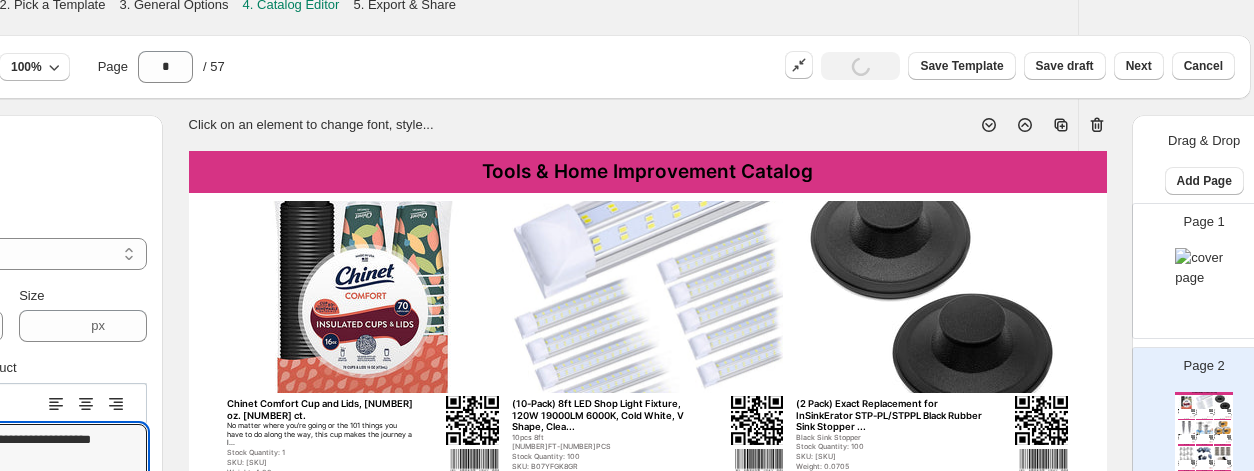 scroll, scrollTop: 5, scrollLeft: 187, axis: both 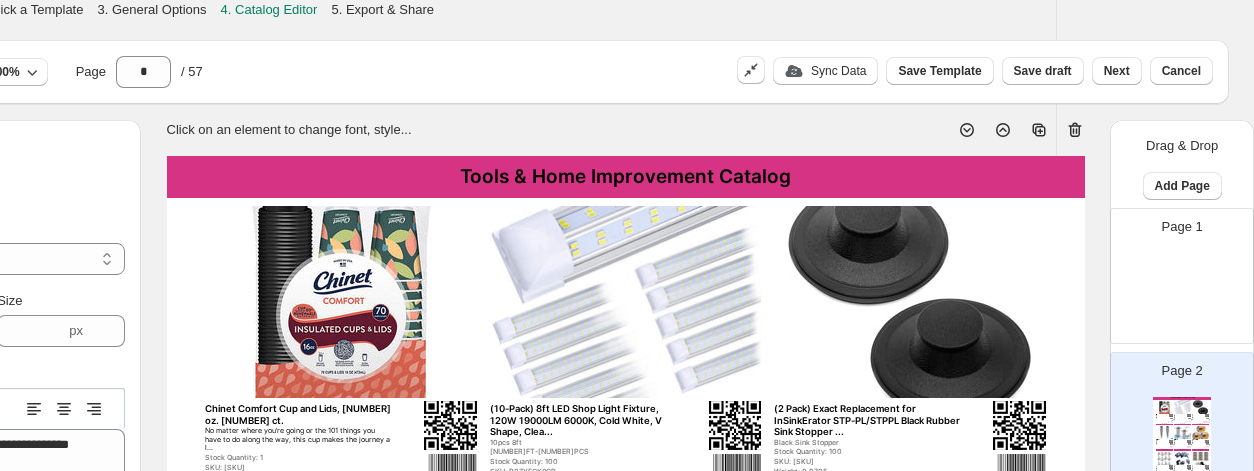 click on "Next" at bounding box center [1117, 71] 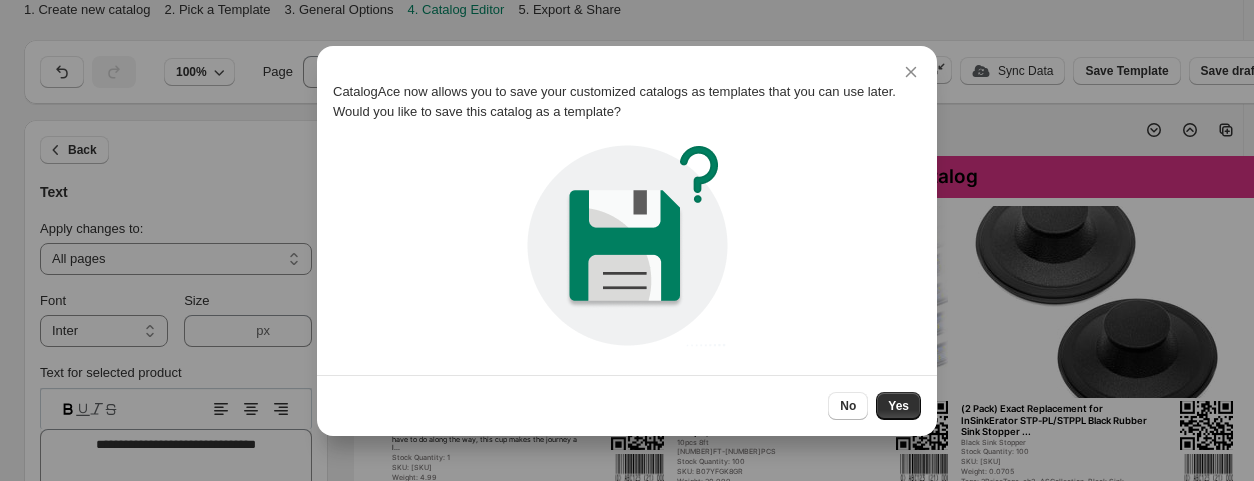 click on "Yes" at bounding box center (898, 406) 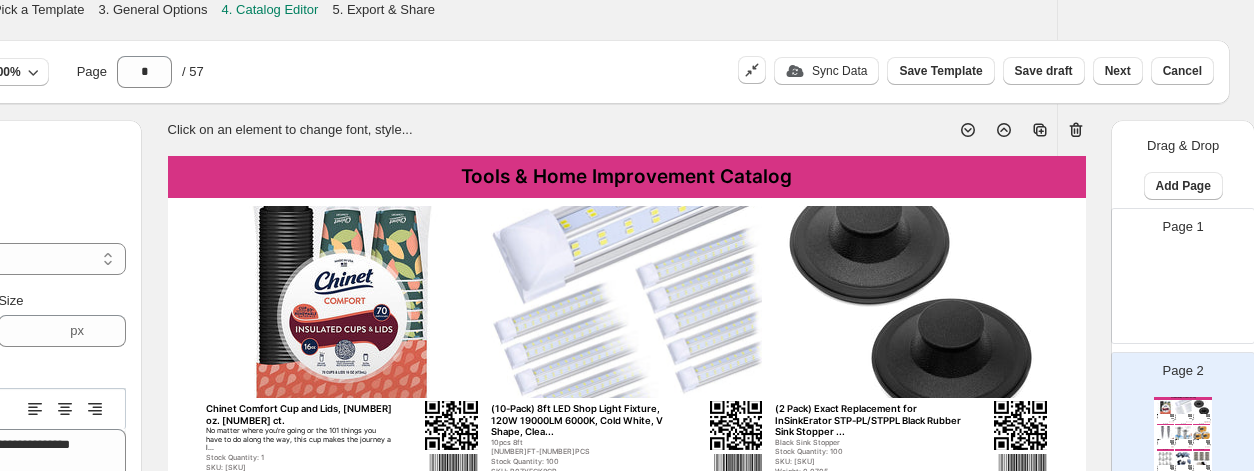 scroll, scrollTop: 0, scrollLeft: 187, axis: horizontal 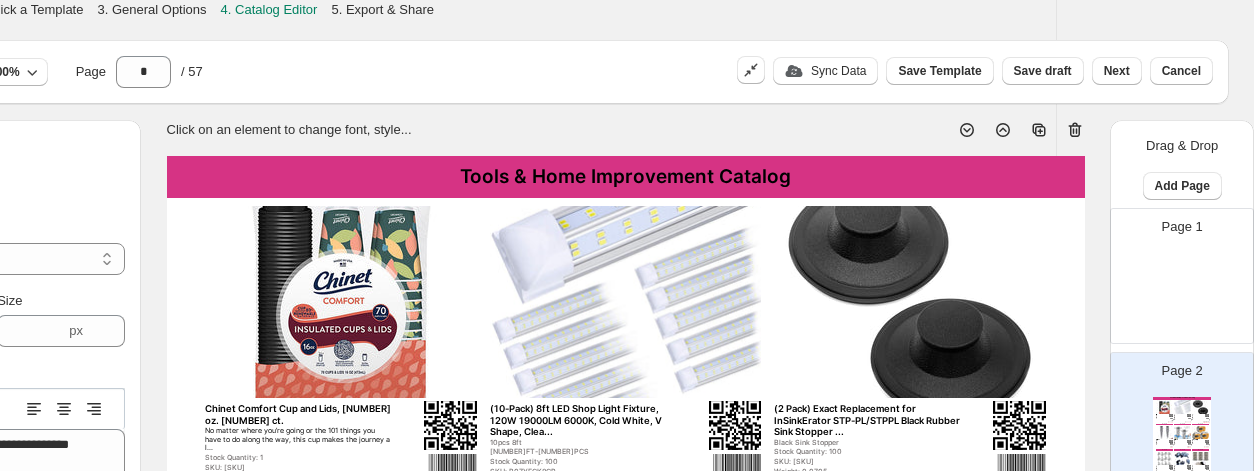click on "Next" at bounding box center (1117, 71) 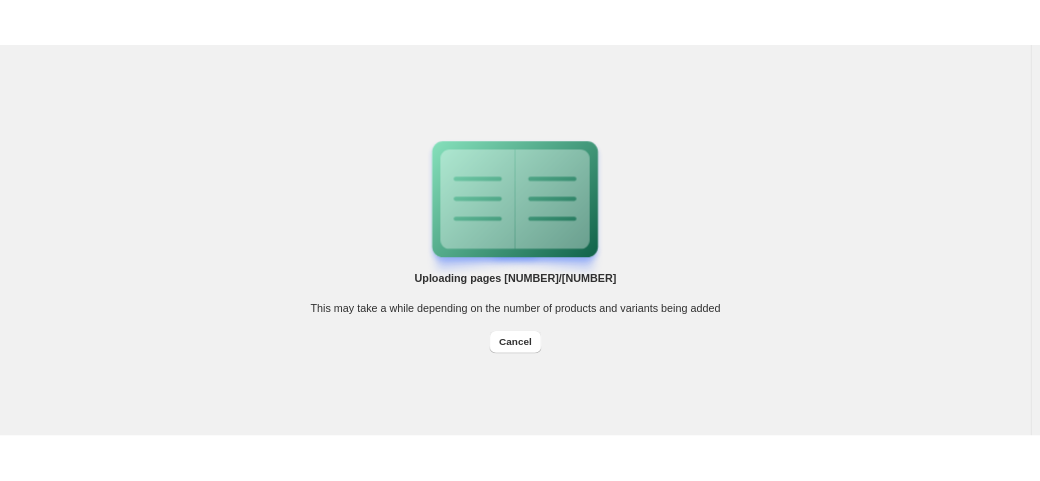 scroll, scrollTop: 0, scrollLeft: 0, axis: both 